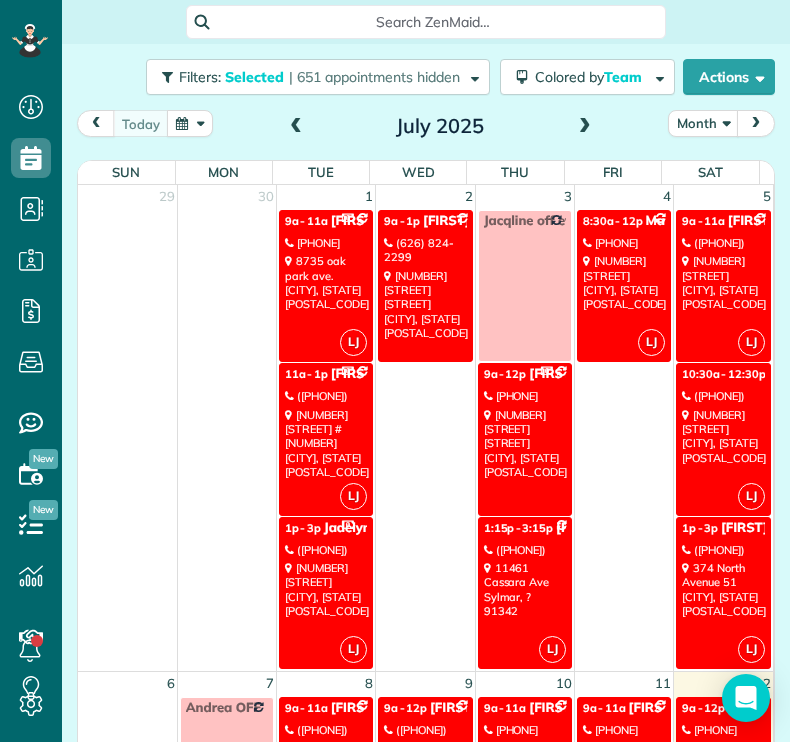scroll, scrollTop: 0, scrollLeft: 0, axis: both 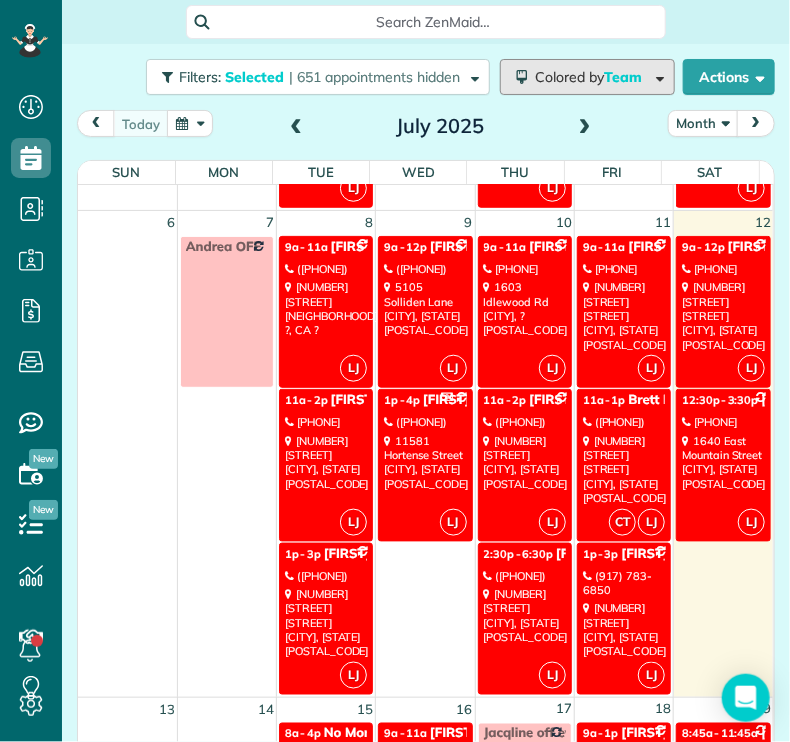 click on "Colored by  Team" at bounding box center (587, 77) 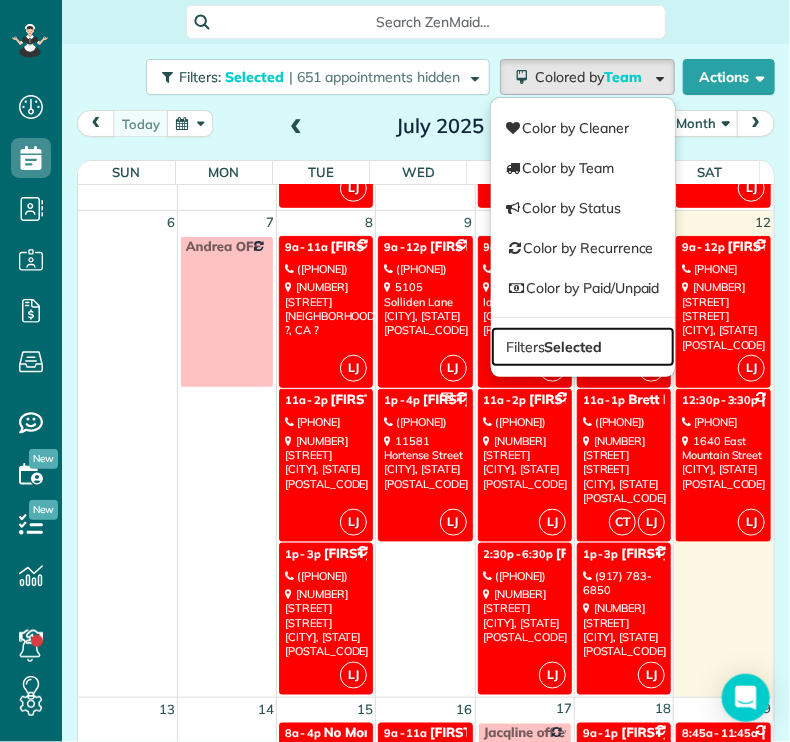 click on "Filters  Selected" at bounding box center [554, 347] 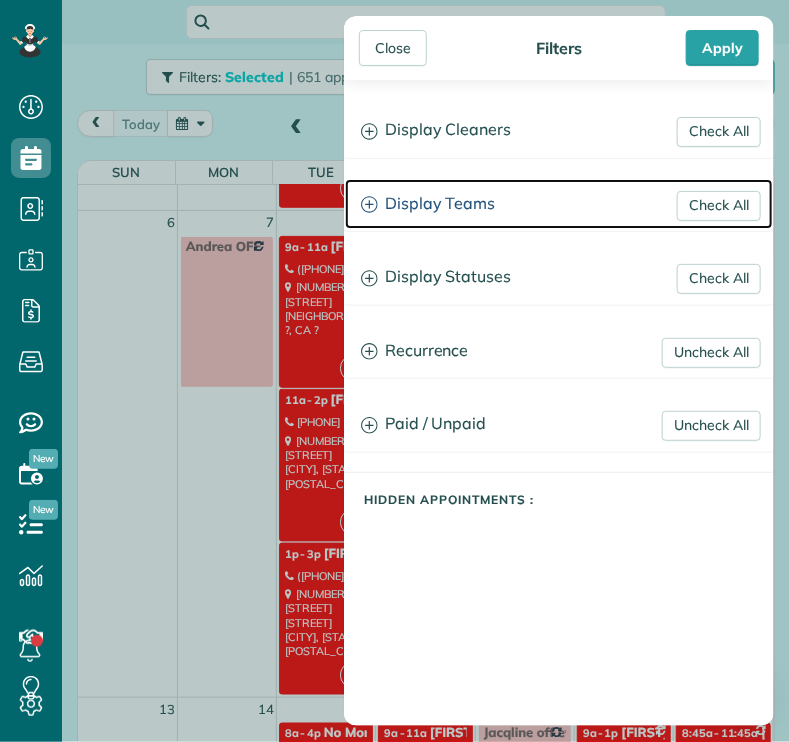 click on "Display Teams" at bounding box center [559, 204] 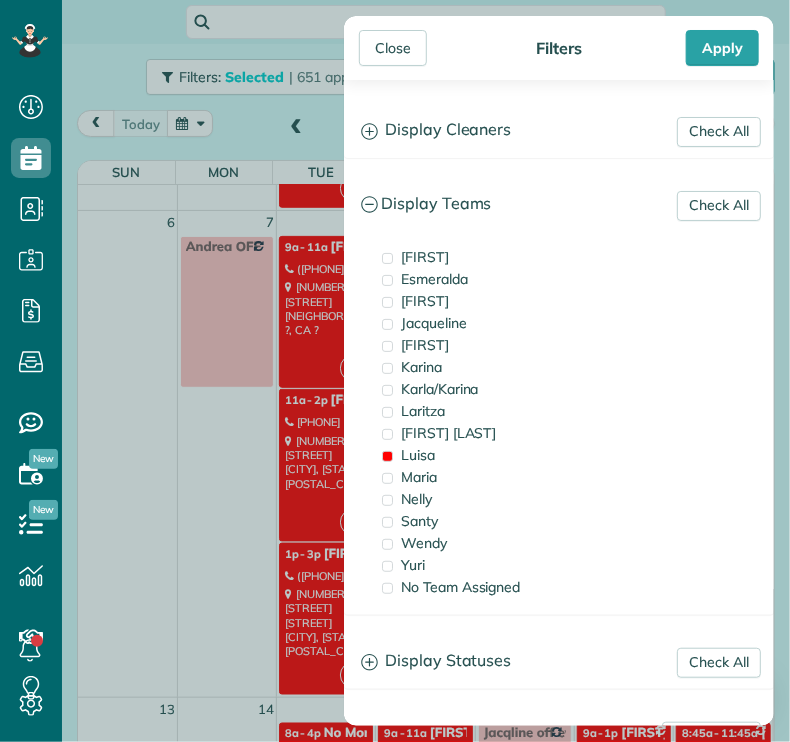 click on "Luisa" at bounding box center (418, 455) 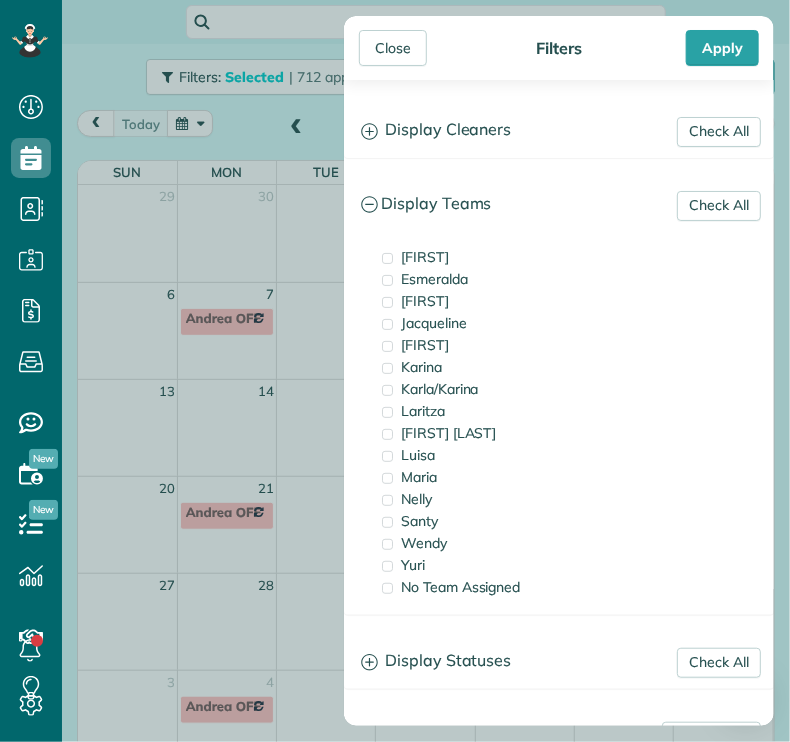 scroll, scrollTop: 0, scrollLeft: 0, axis: both 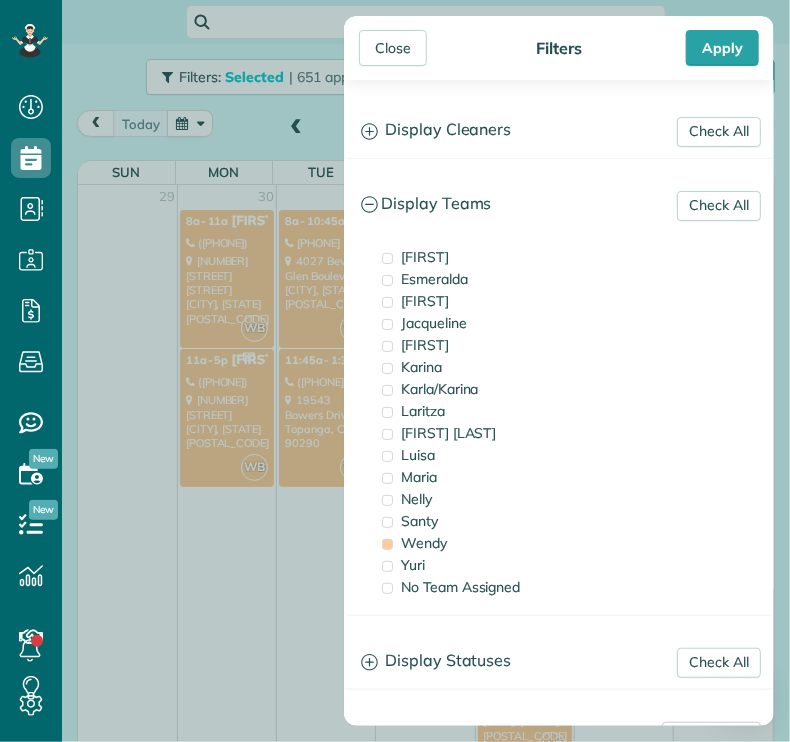 click on "Close" at bounding box center [393, 48] 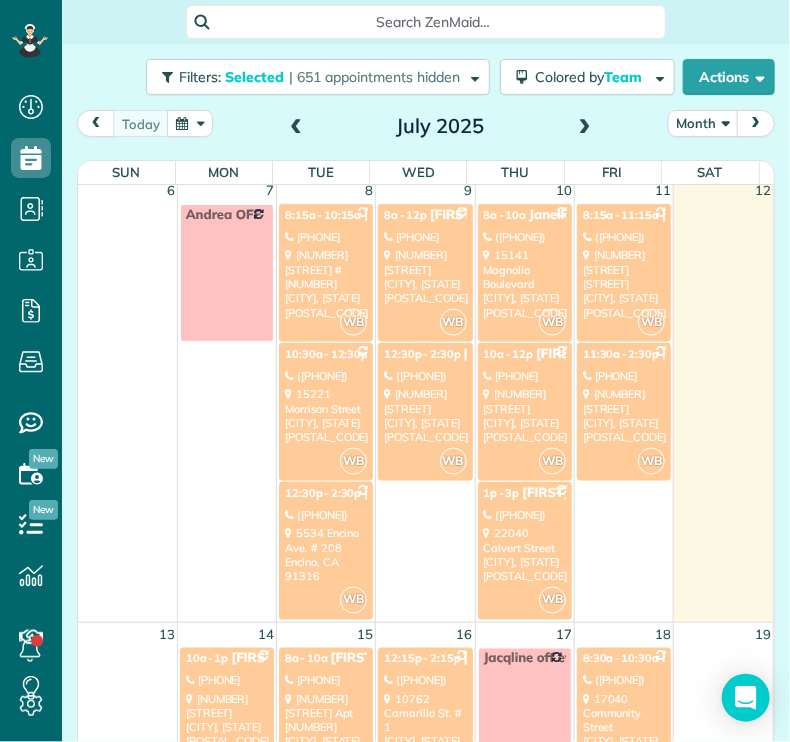 scroll, scrollTop: 590, scrollLeft: 0, axis: vertical 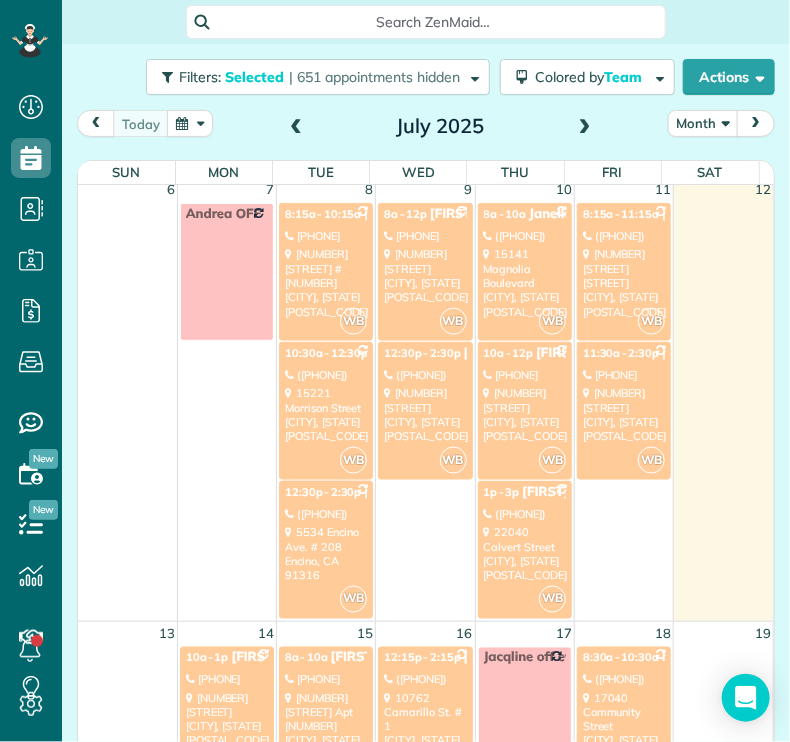 click on "[NUMBER] [STREET] #[NUMBER] [CITY], [STATE] [POSTAL_CODE]" at bounding box center (326, 282) 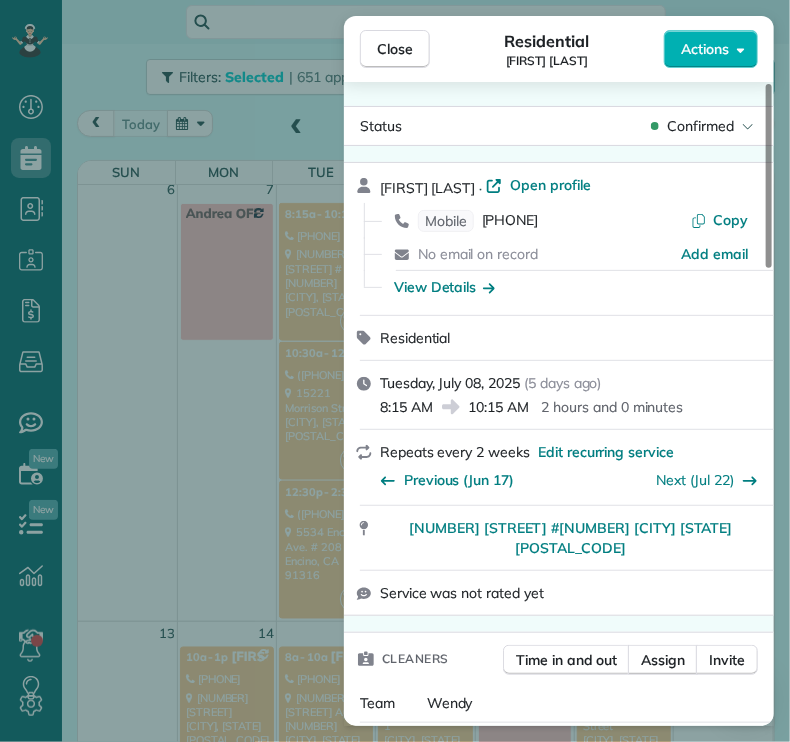 click on "Close" at bounding box center [395, 49] 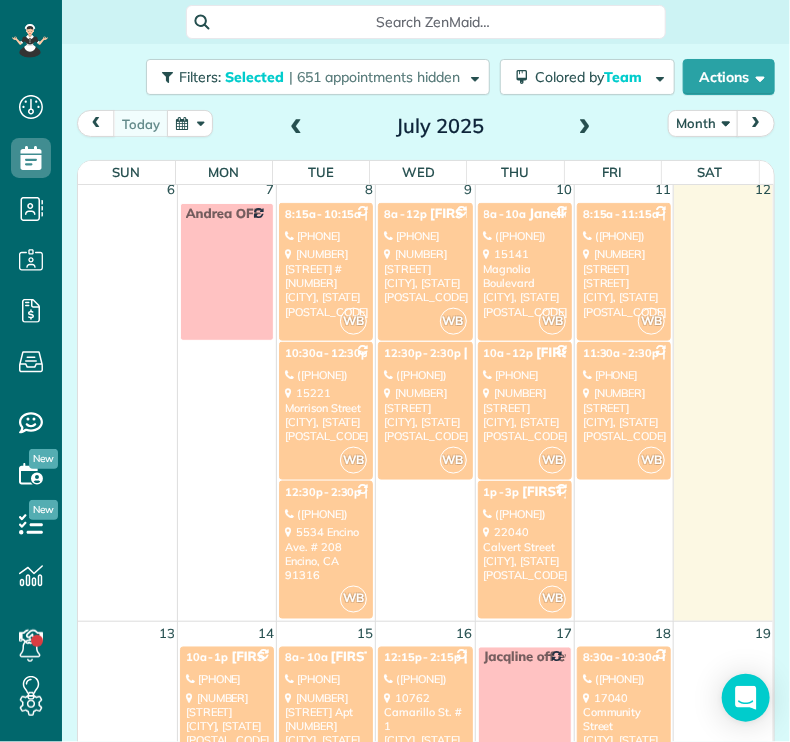 click on "([PHONE])" at bounding box center (326, 375) 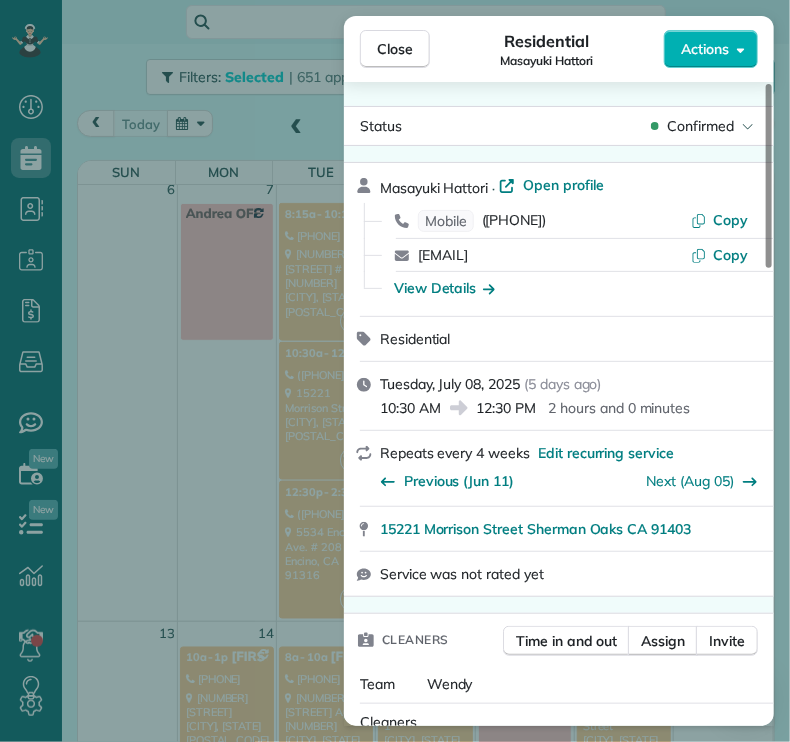 click on "Close" at bounding box center [395, 49] 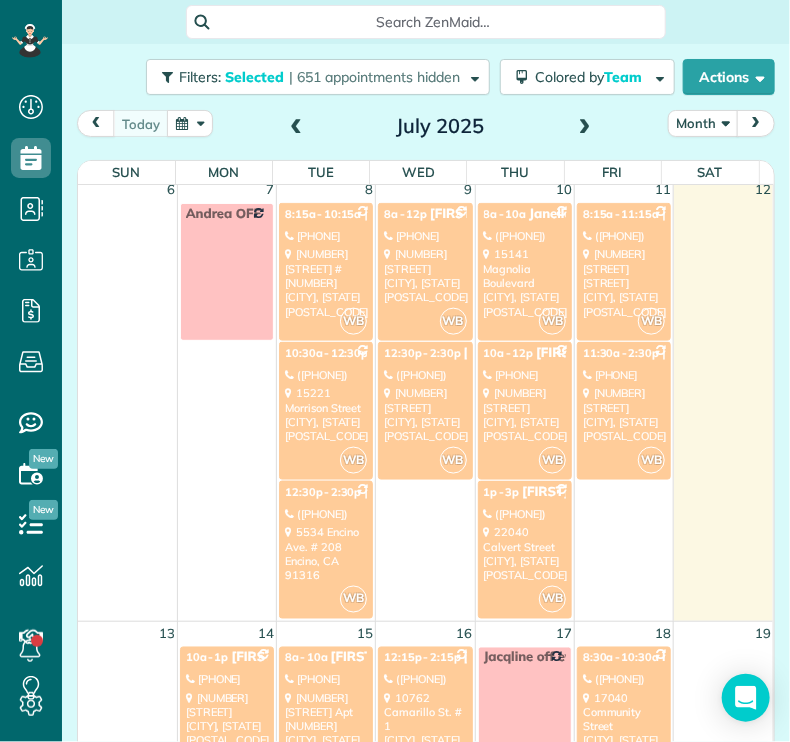 click on "([PHONE])" at bounding box center (326, 514) 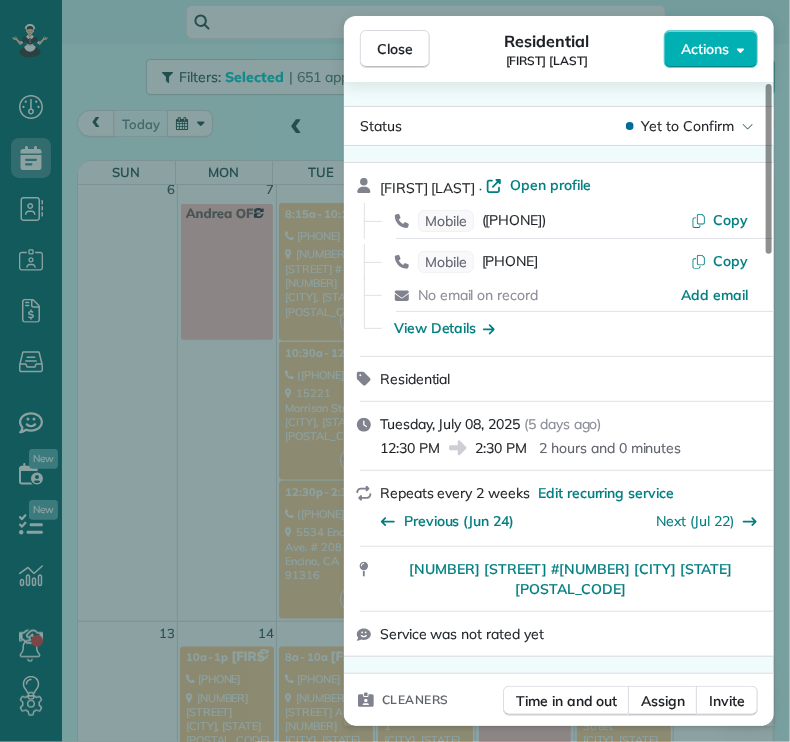 click on "Close" at bounding box center (395, 49) 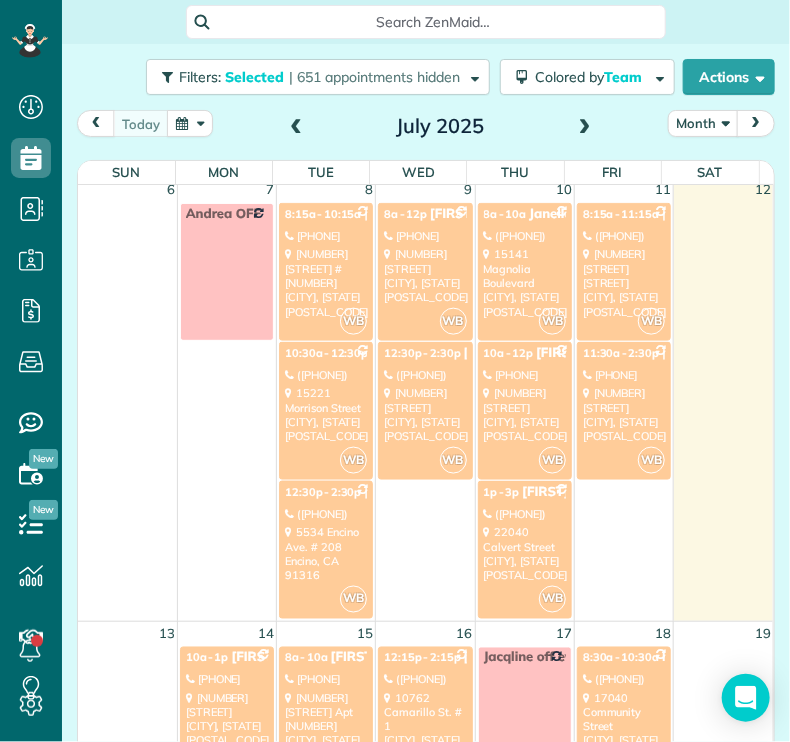 click on "[PHONE]" at bounding box center (425, 236) 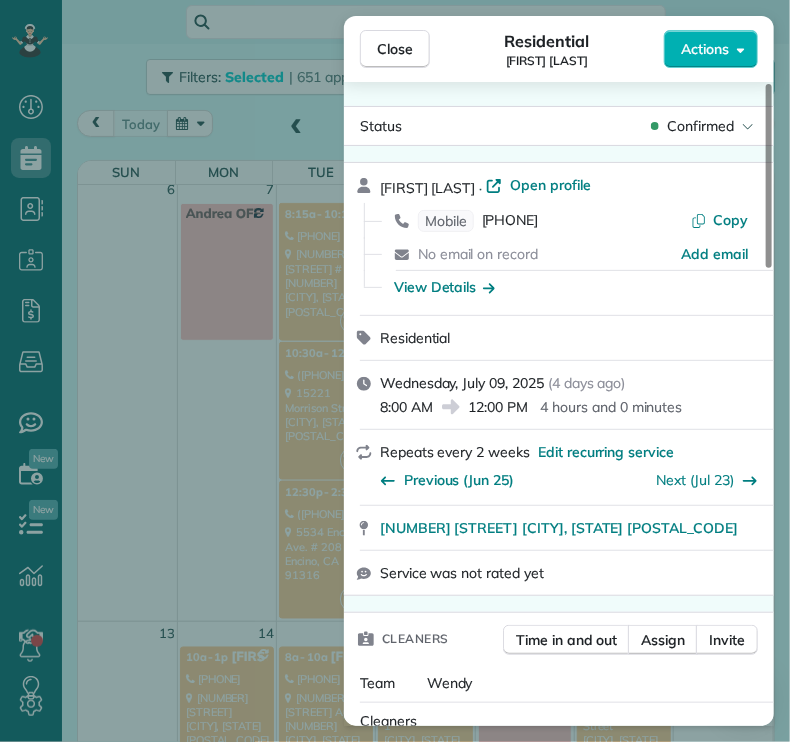 click on "Close" at bounding box center [395, 49] 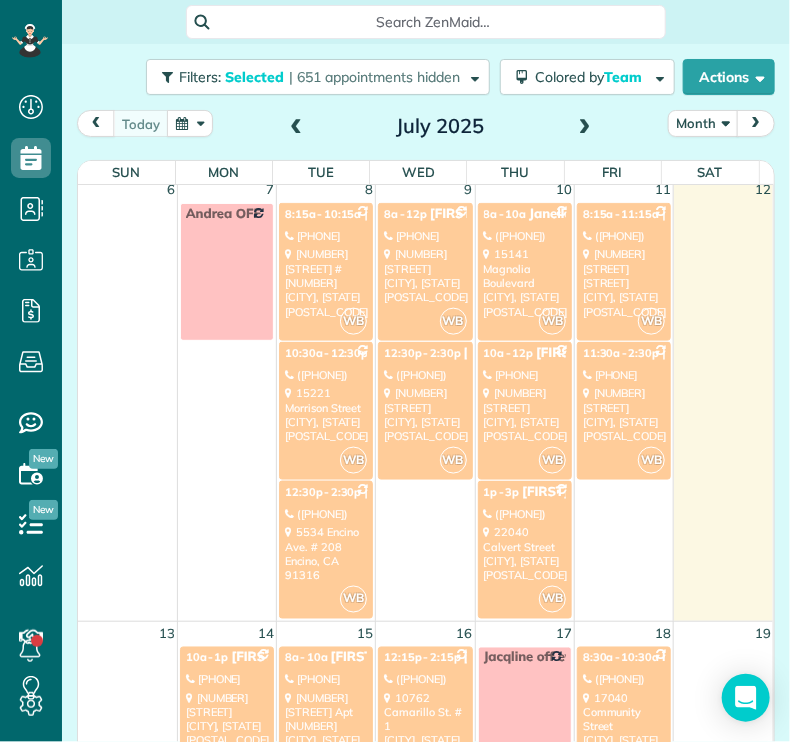 click on "[NUMBER] [STREET] [CITY], [STATE] [POSTAL_CODE]" at bounding box center (425, 414) 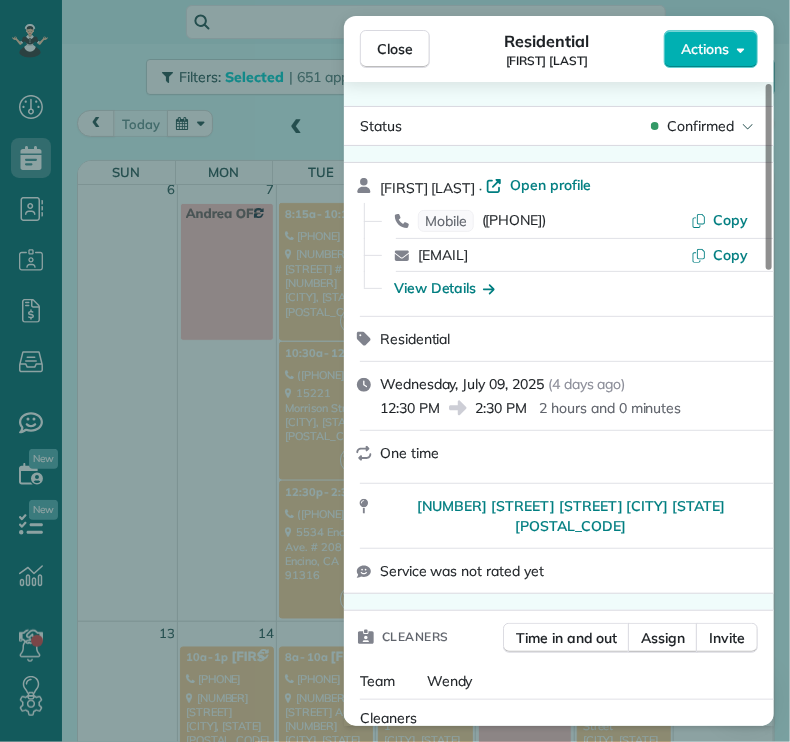 click on "[NUMBER] [STREET] [STREET] [CITY] [STATE] [POSTAL_CODE]" at bounding box center (571, 516) 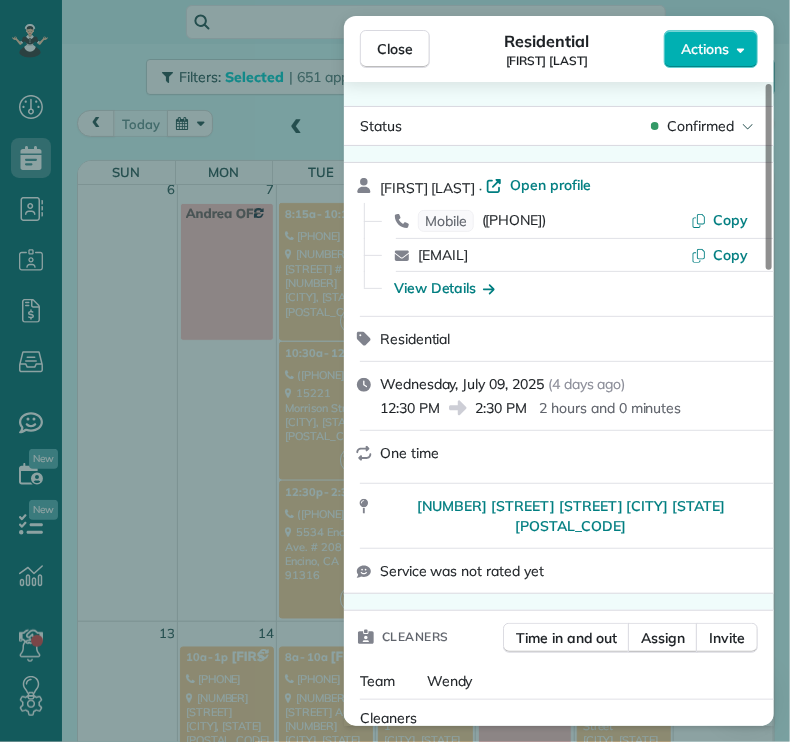 click on "Close" at bounding box center (395, 49) 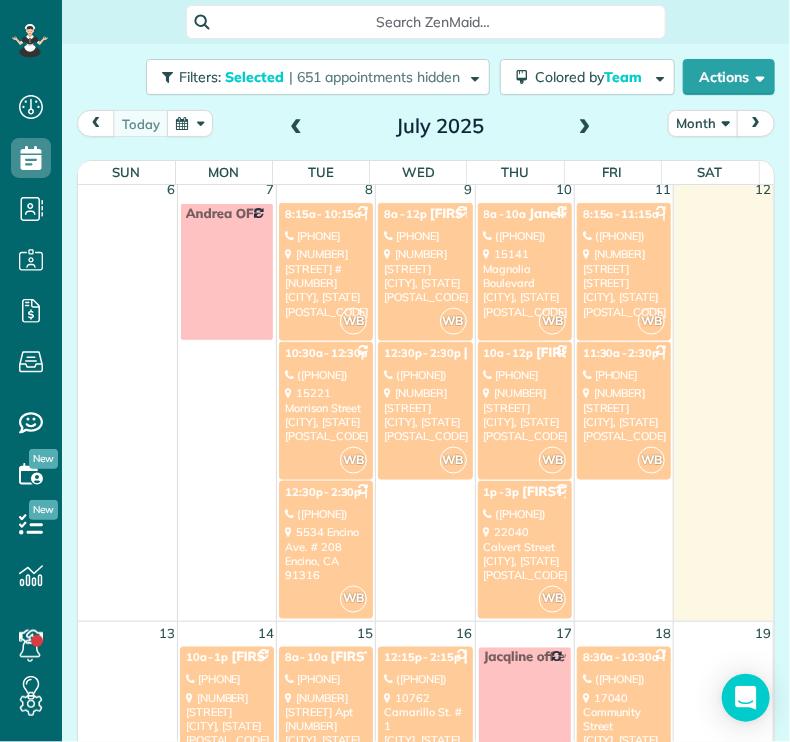 click on "[NUMBER] [STREET] [STREET] [CITY], [STATE] [POSTAL_CODE]" at bounding box center (525, 282) 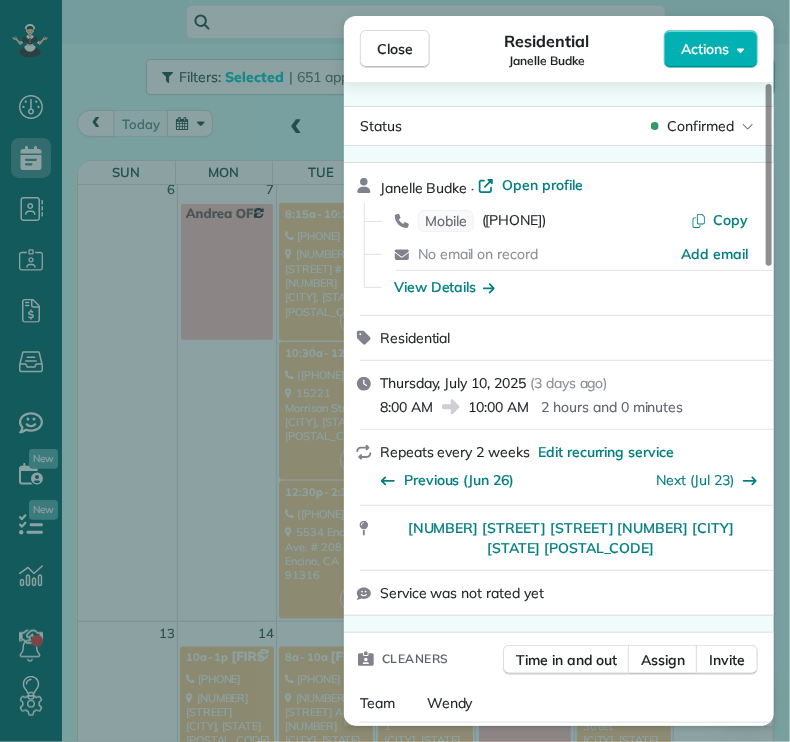 click on "Close" at bounding box center (395, 49) 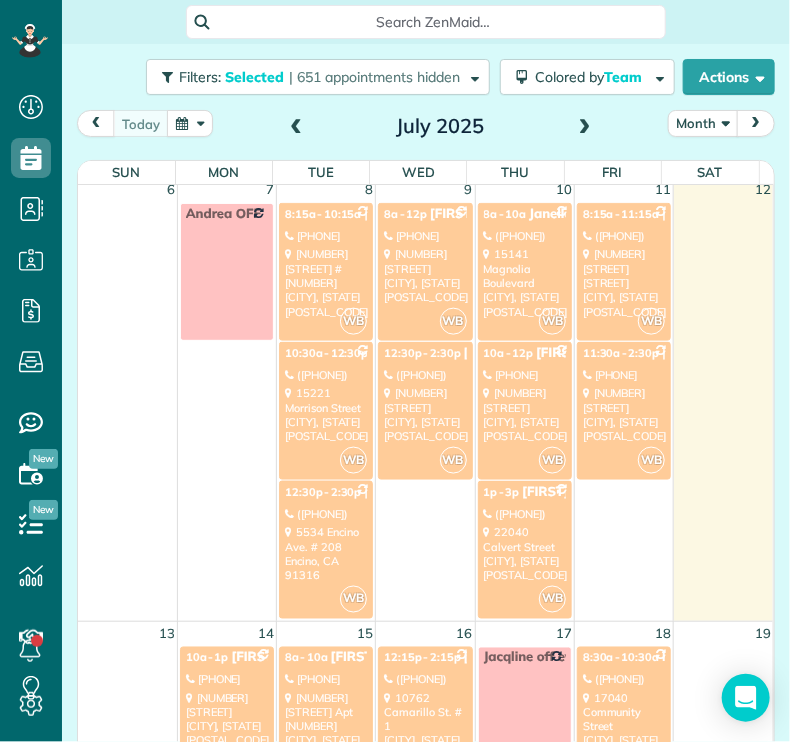 click on "[NUMBER] [STREET] [CITY] [CITY], [STATE] [POSTAL_CODE]" at bounding box center (525, 553) 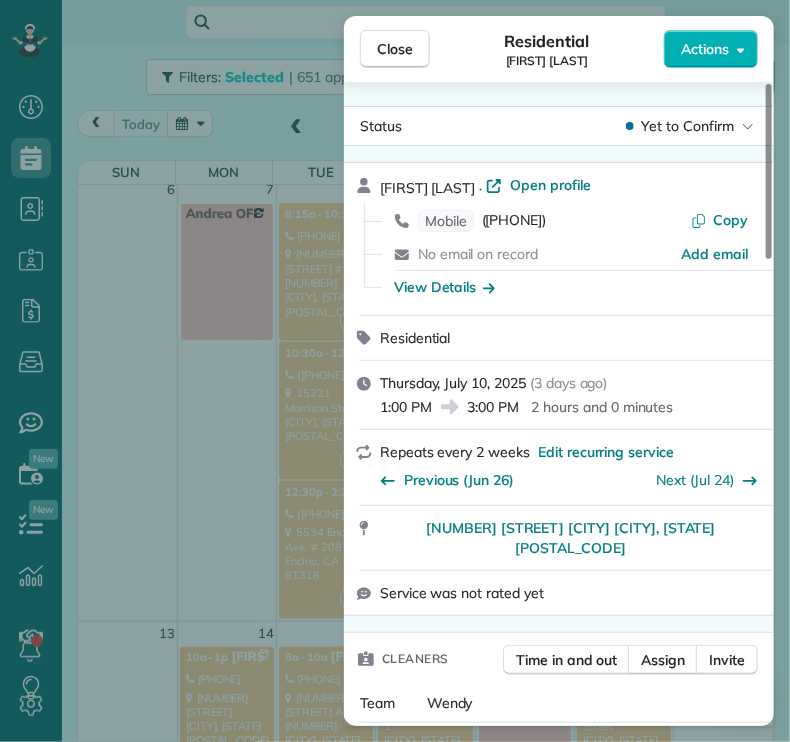 click on "Close" at bounding box center (395, 49) 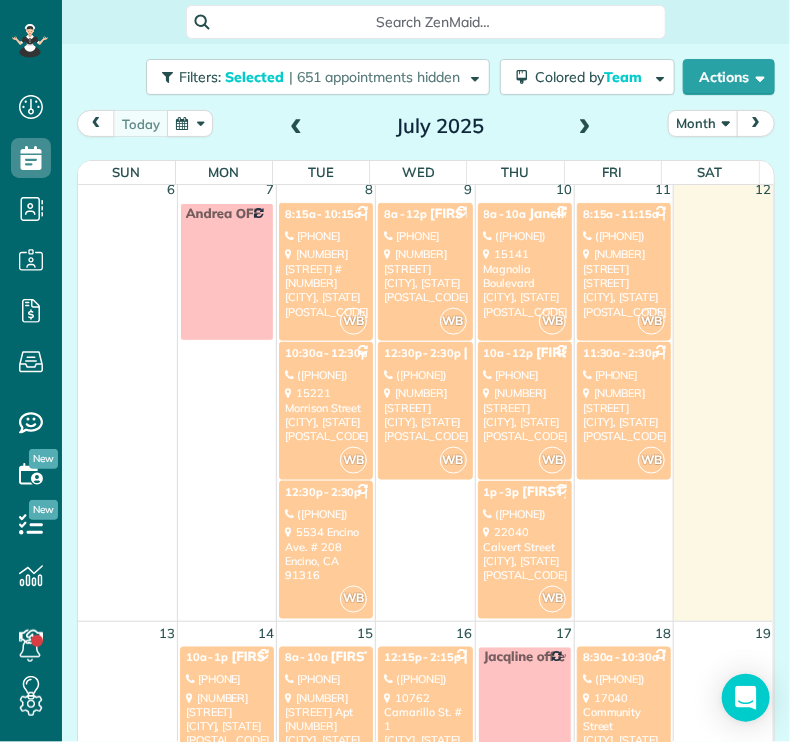 click on "([PHONE])" at bounding box center [624, 236] 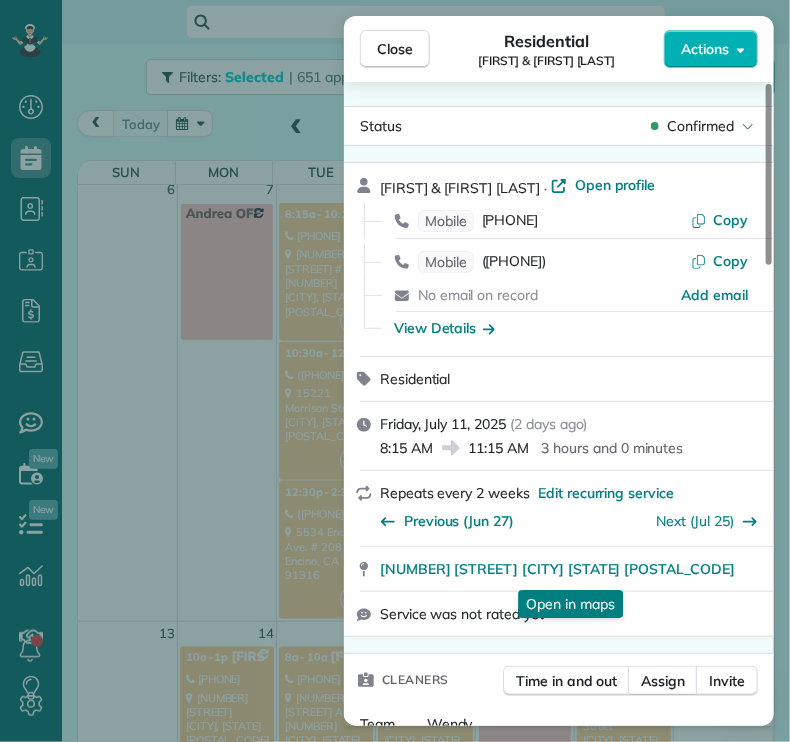 click on "[NUMBER] [STREET] [CITY] [STATE] [POSTAL_CODE]" at bounding box center [557, 569] 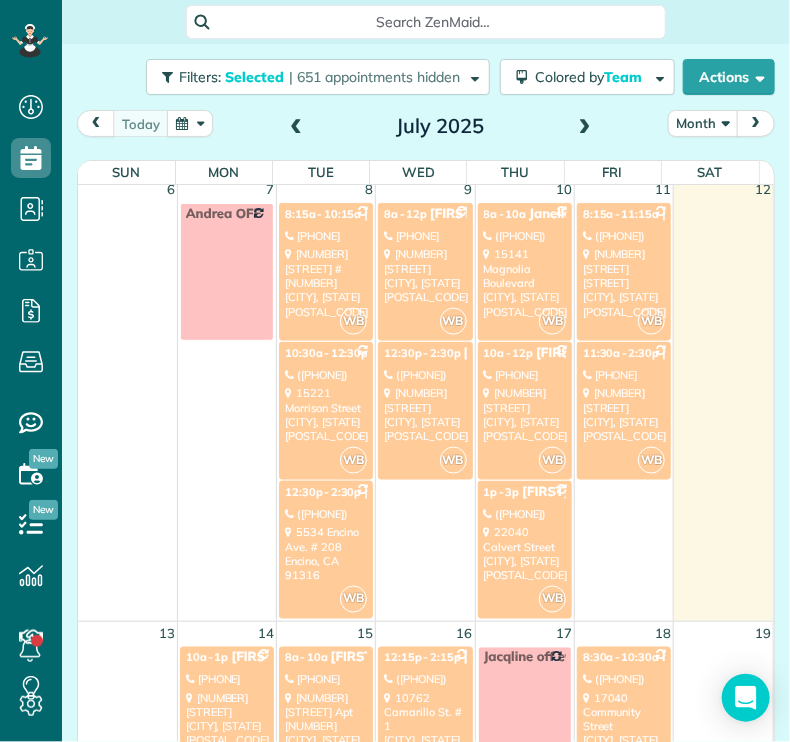 click on "[NUMBER] [STREET] #[NUMBER] [CITY], [STATE] [POSTAL_CODE]" at bounding box center (326, 282) 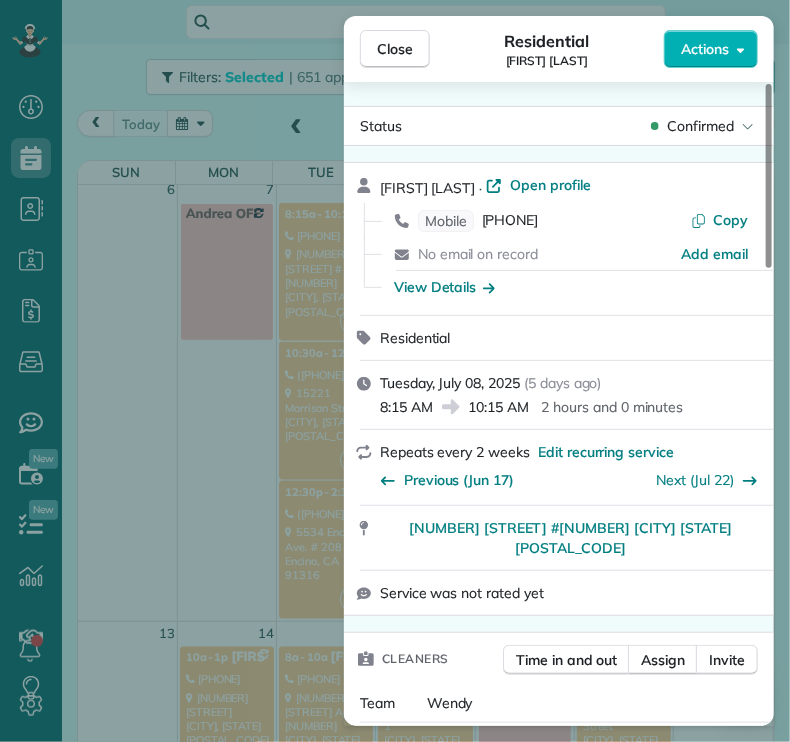 click on "Close" at bounding box center [395, 49] 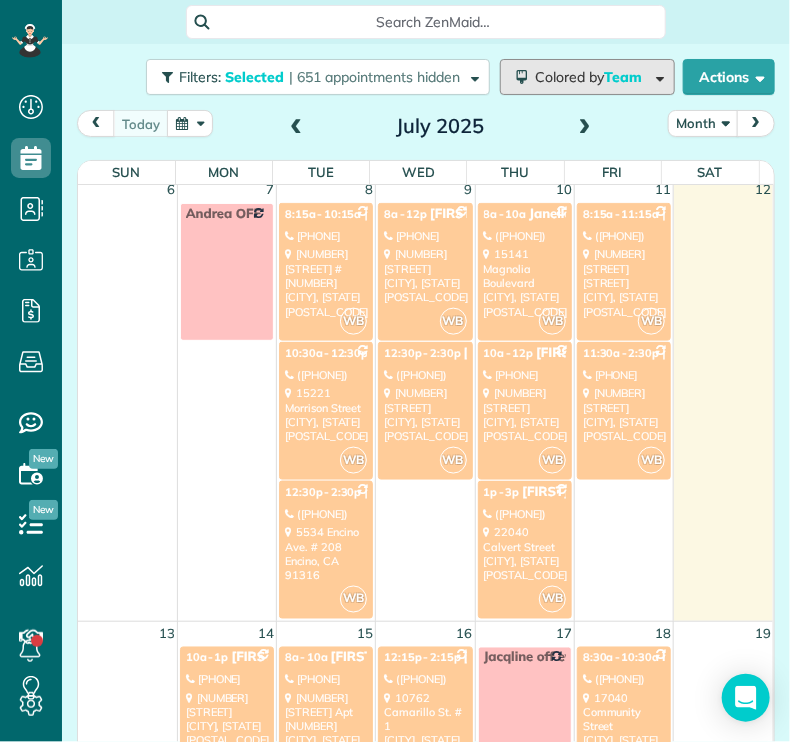 click on "Colored by  Team" at bounding box center (587, 77) 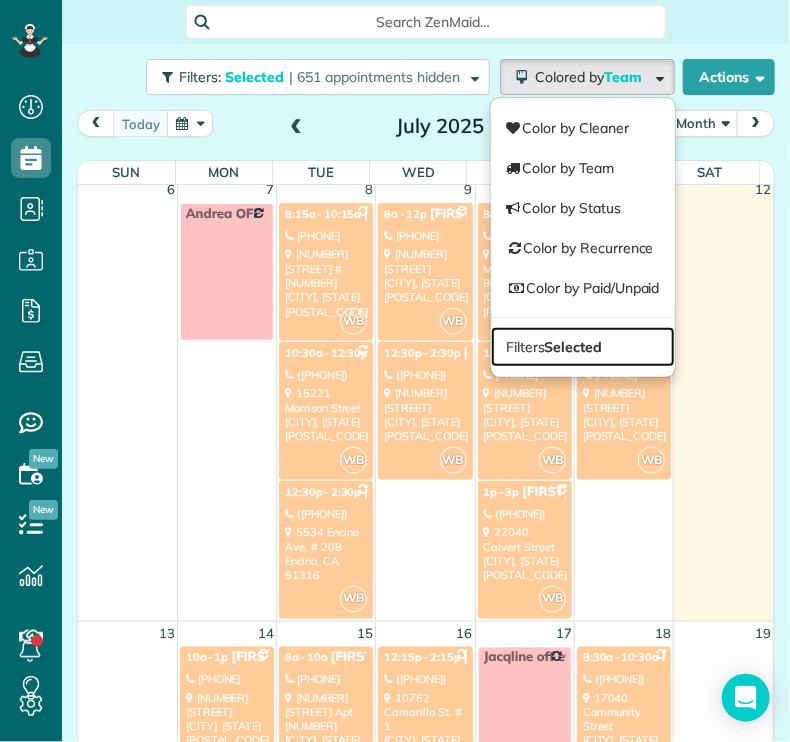 click on "Selected" at bounding box center (574, 347) 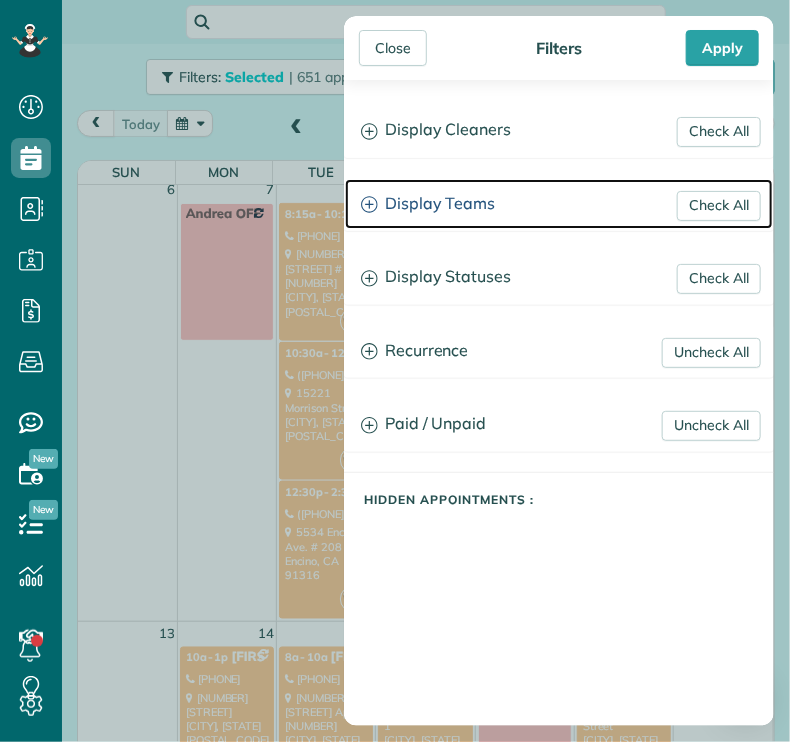 click on "Display Teams" at bounding box center [559, 204] 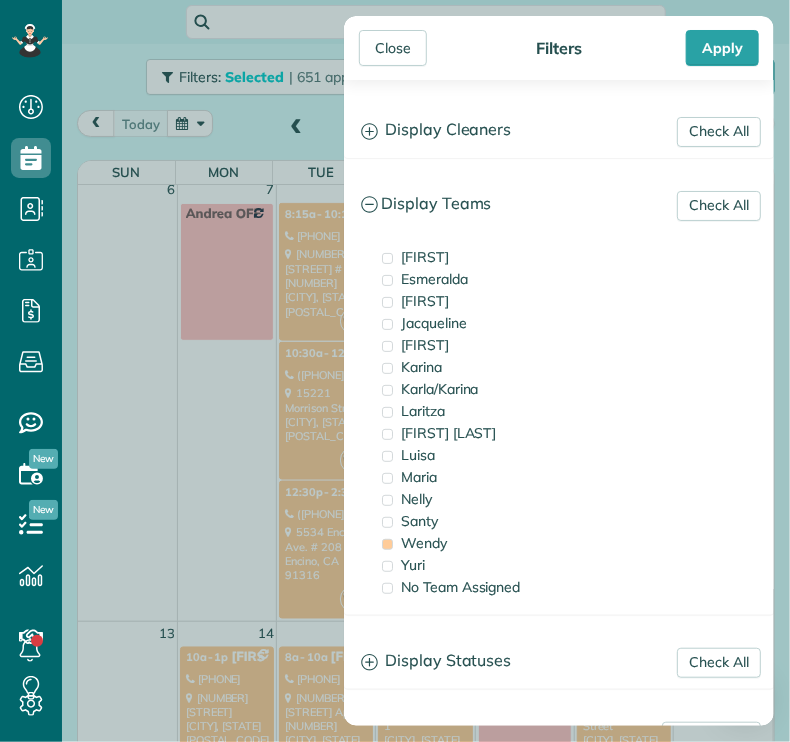 click on "Wendy" at bounding box center [477, 543] 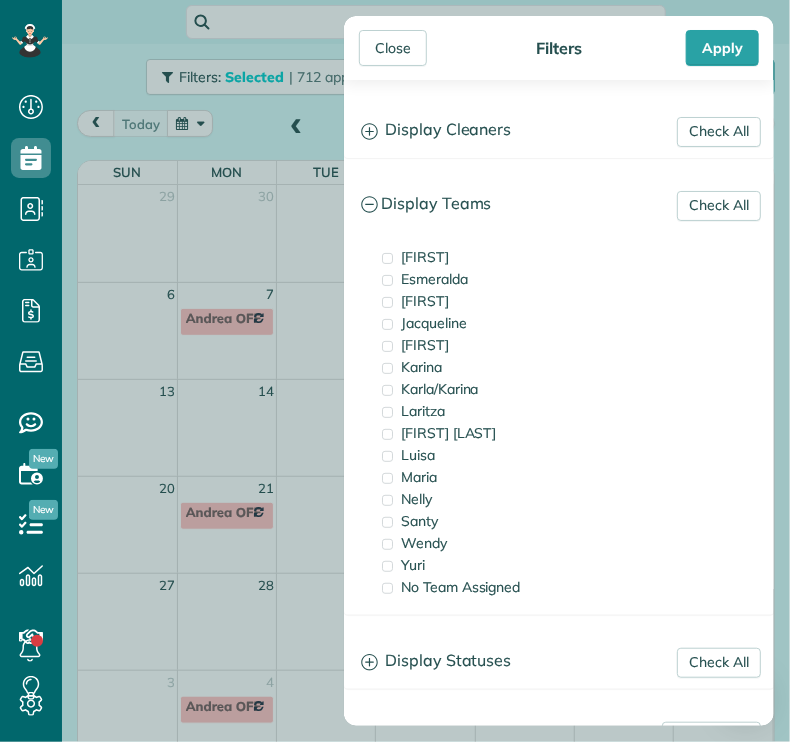 scroll, scrollTop: 0, scrollLeft: 0, axis: both 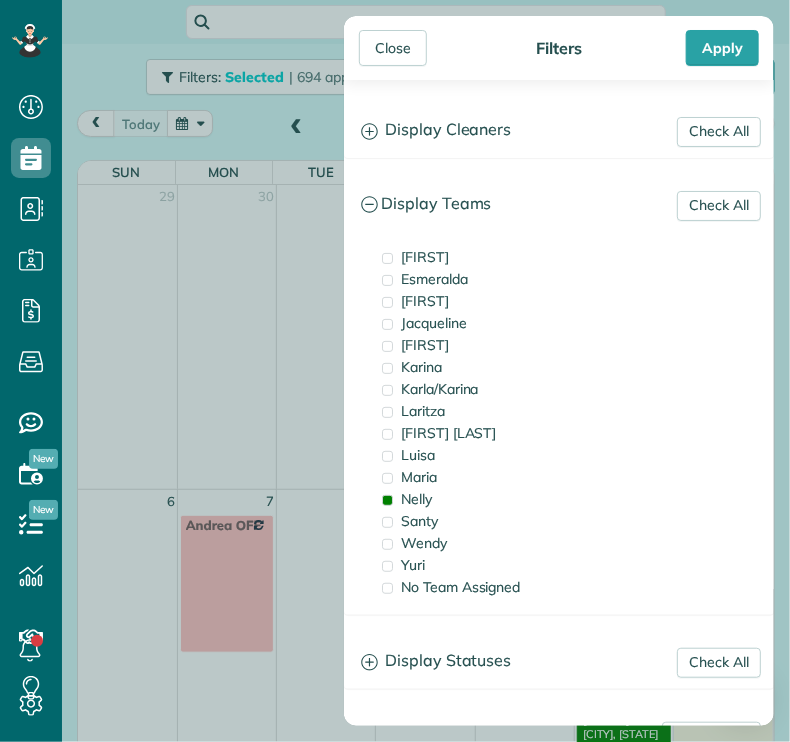 click on "Close" at bounding box center [393, 48] 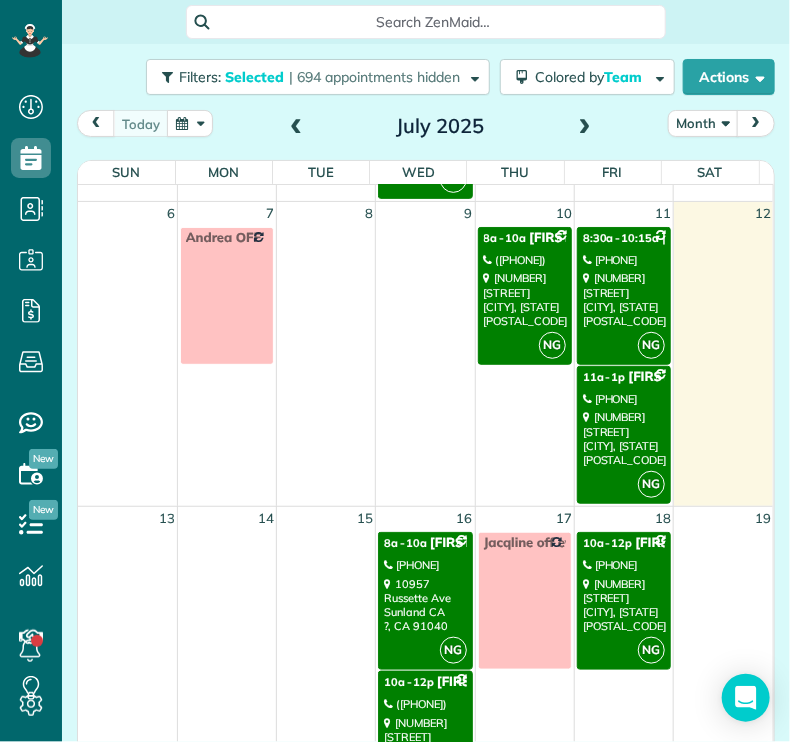 scroll, scrollTop: 288, scrollLeft: 0, axis: vertical 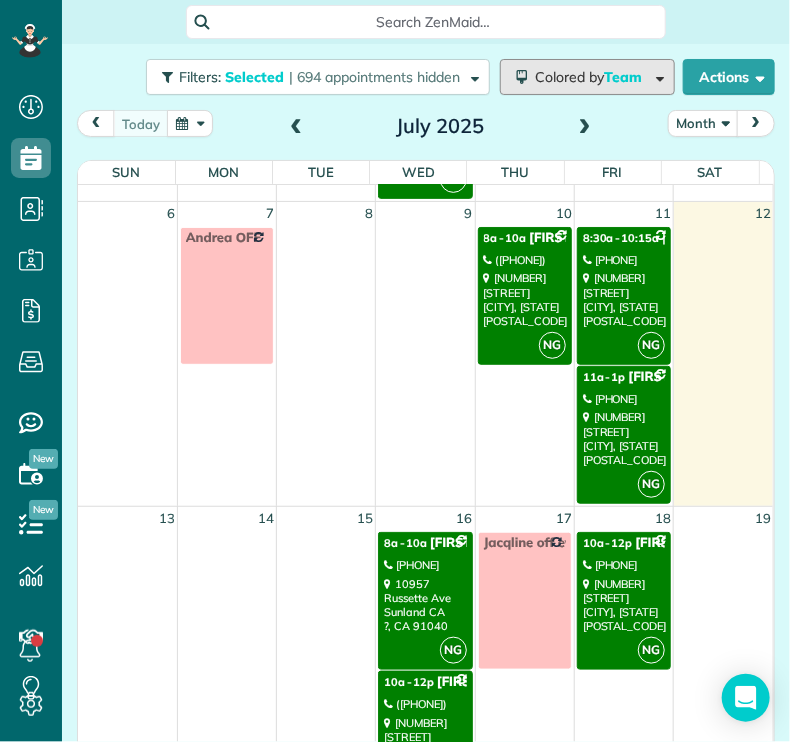 click on "Colored by  Team" at bounding box center (592, 77) 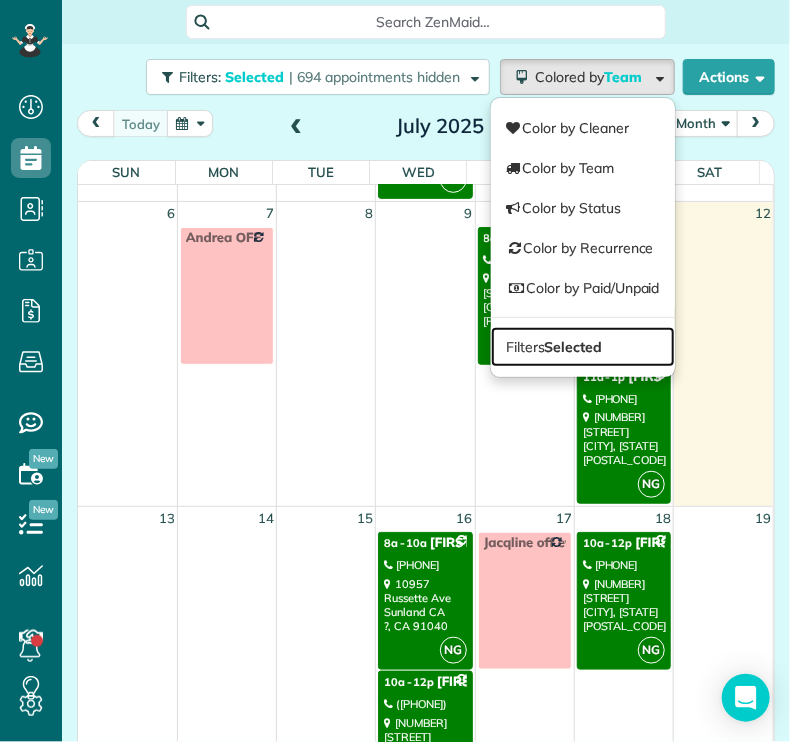 click on "Filters  Selected" at bounding box center [554, 347] 